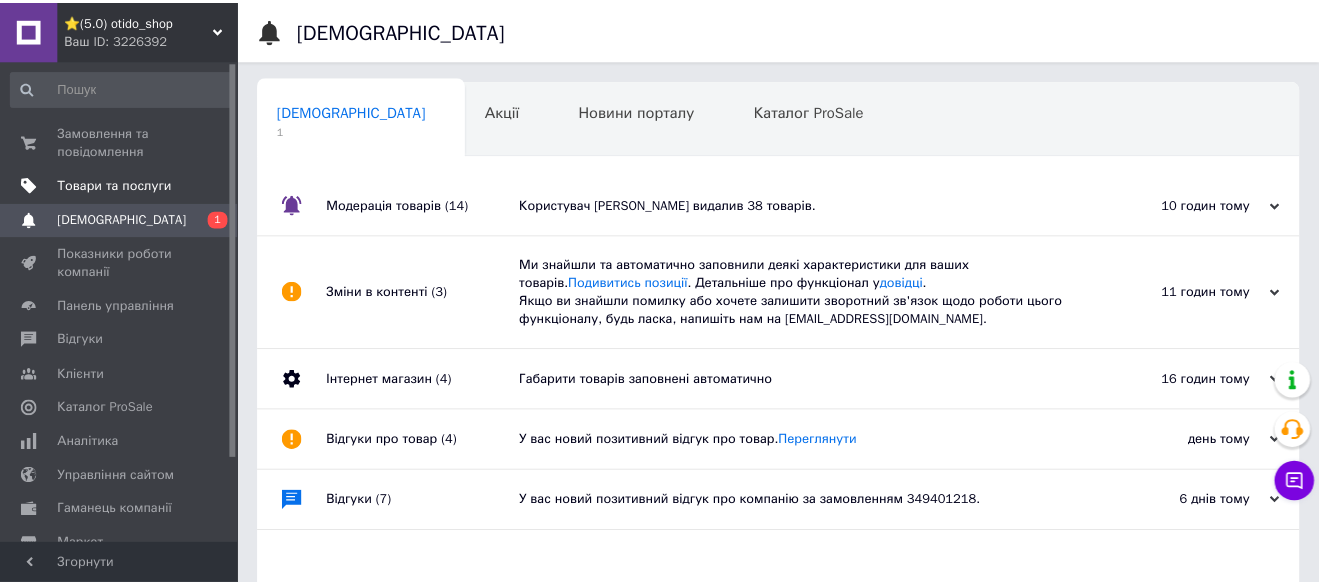 scroll, scrollTop: 0, scrollLeft: 0, axis: both 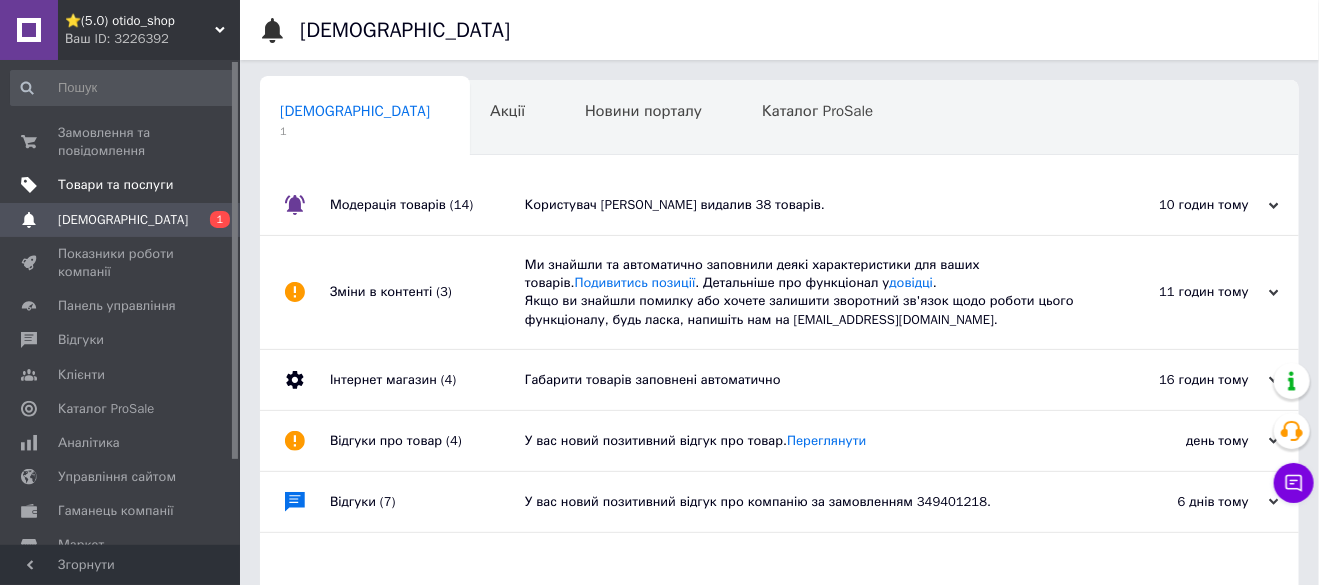 click on "Товари та послуги" at bounding box center [115, 185] 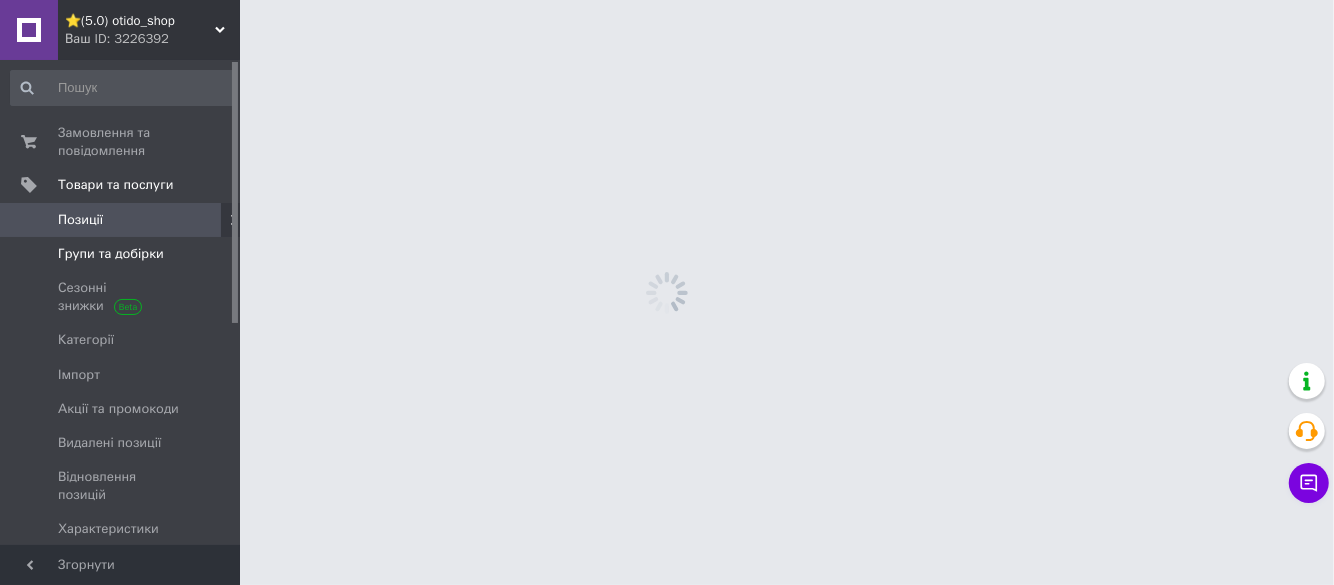 click on "Групи та добірки" at bounding box center [111, 254] 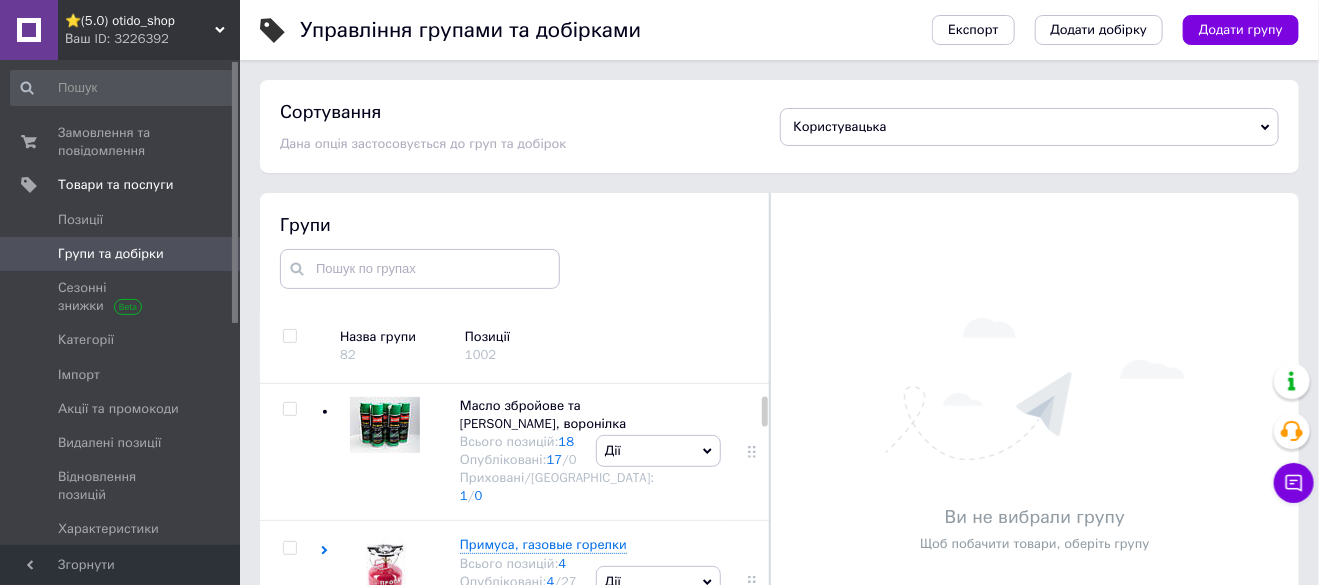scroll, scrollTop: 399, scrollLeft: 0, axis: vertical 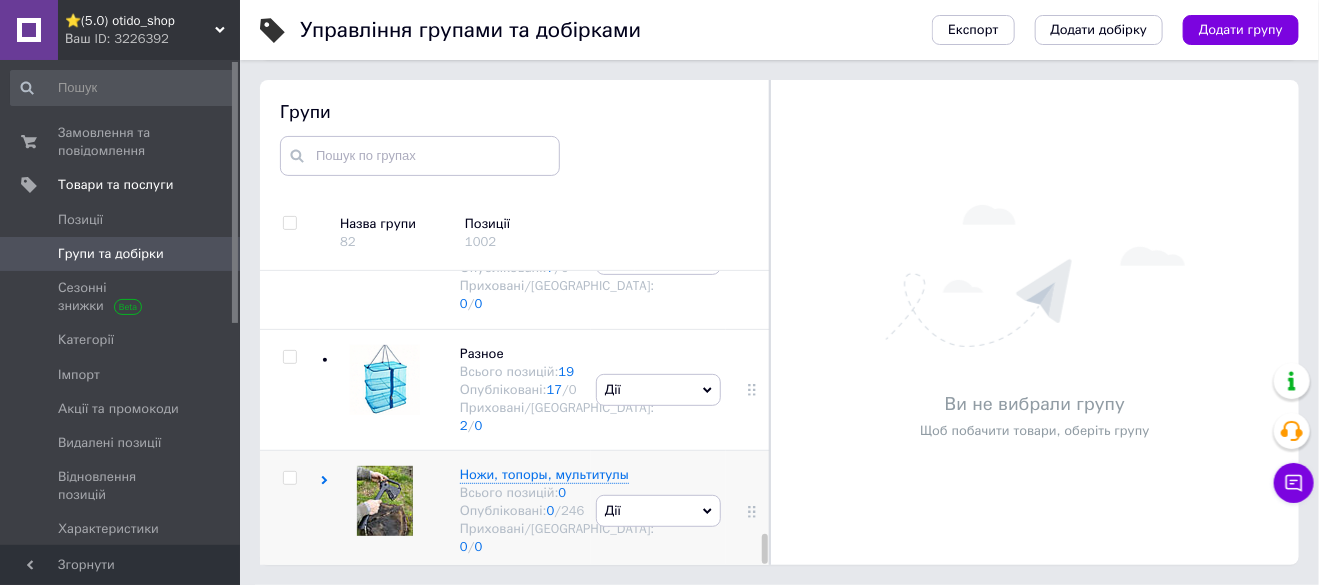 click 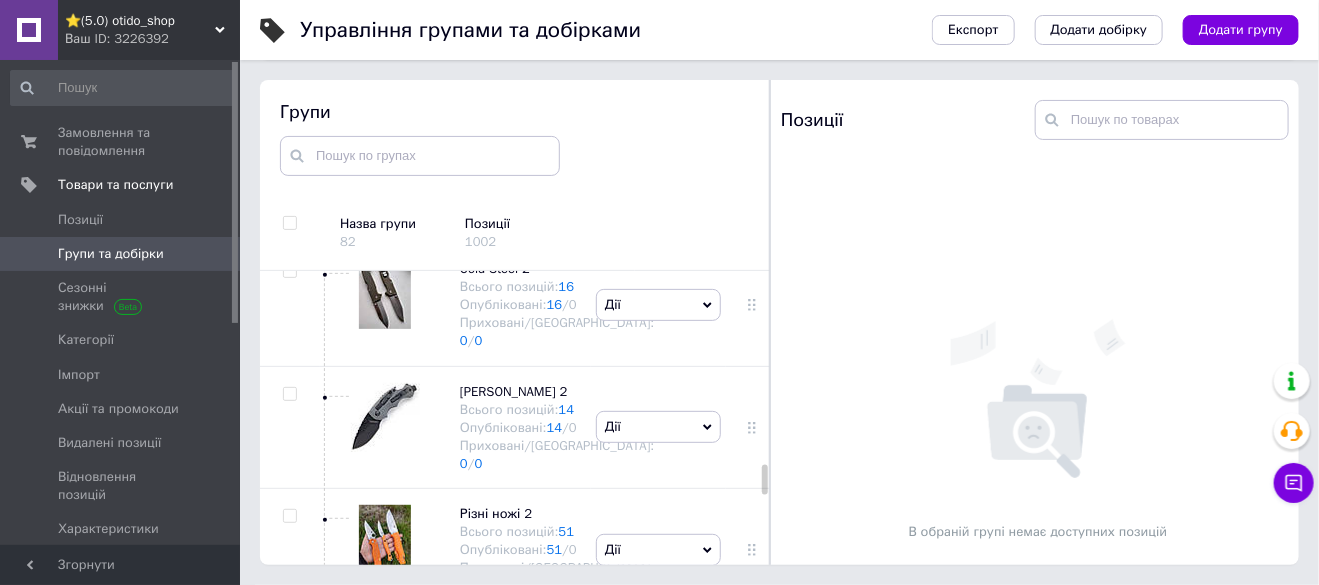 scroll, scrollTop: 3416, scrollLeft: 0, axis: vertical 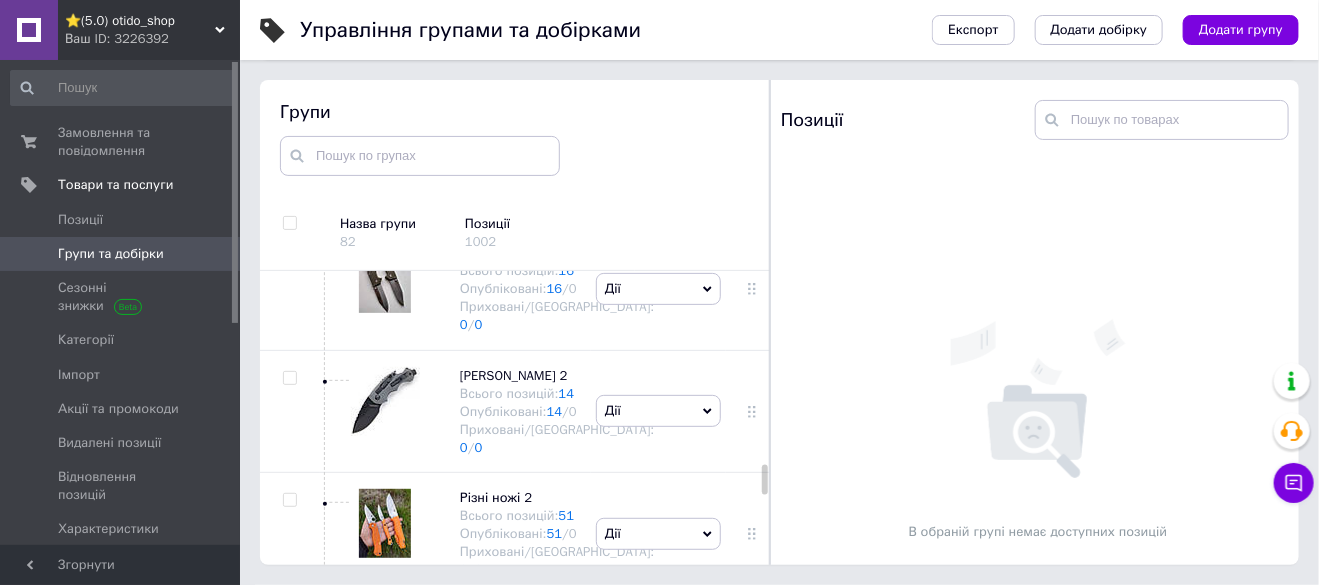 click on "Дії" at bounding box center (658, -323) 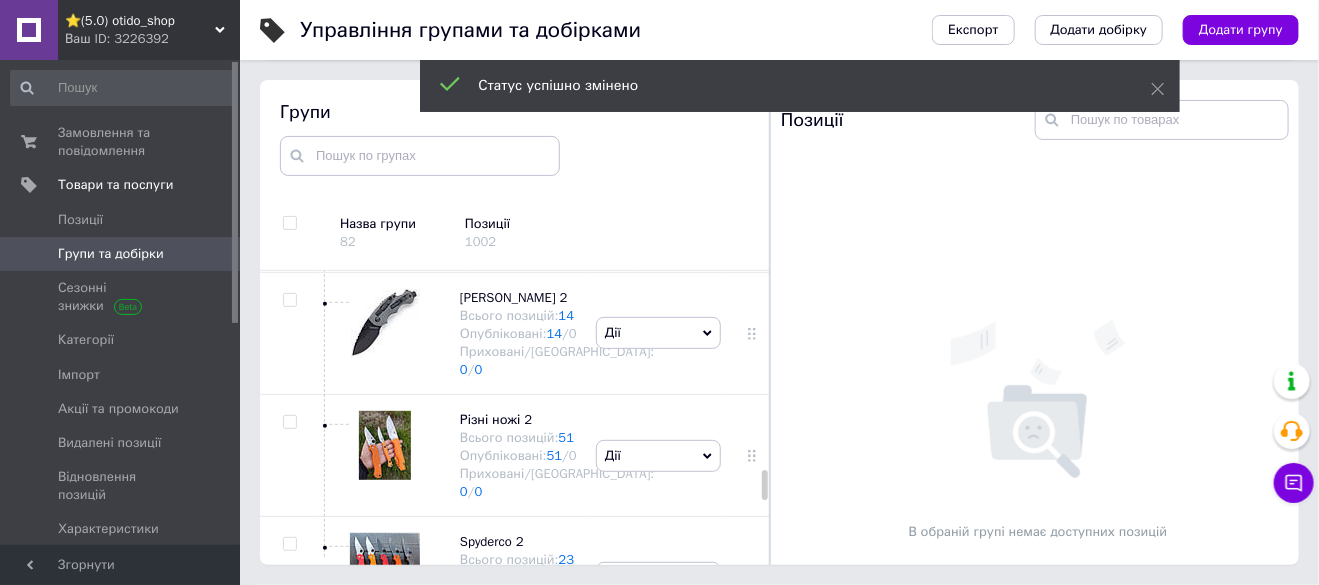 scroll, scrollTop: 3516, scrollLeft: 0, axis: vertical 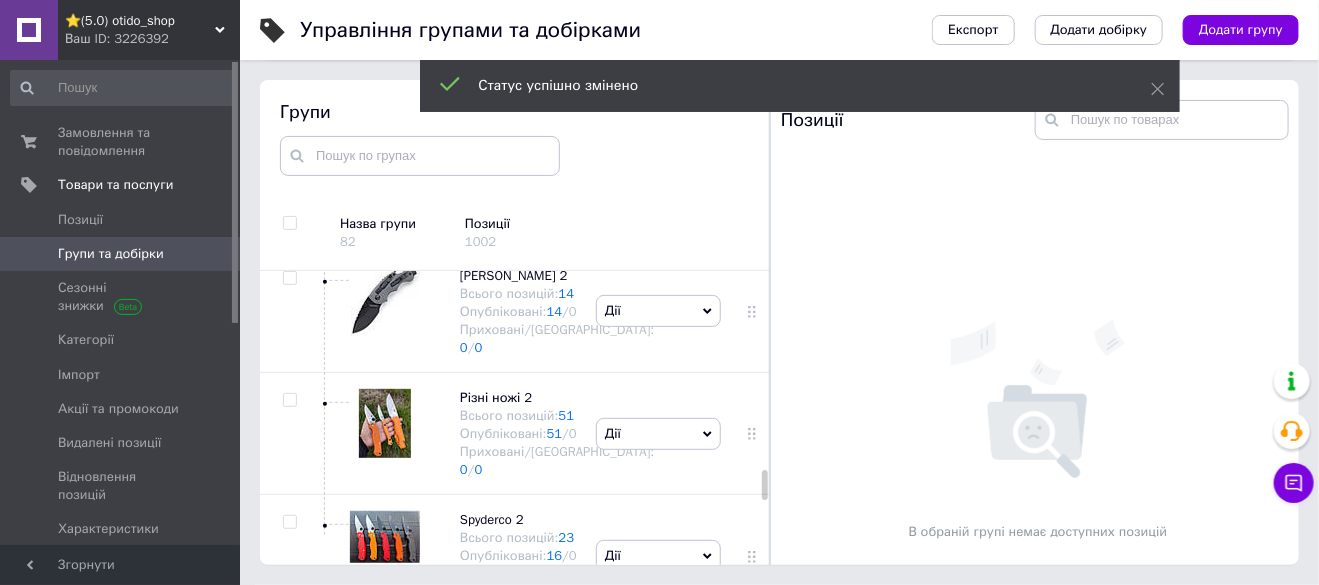 click on "Дії" at bounding box center (658, -301) 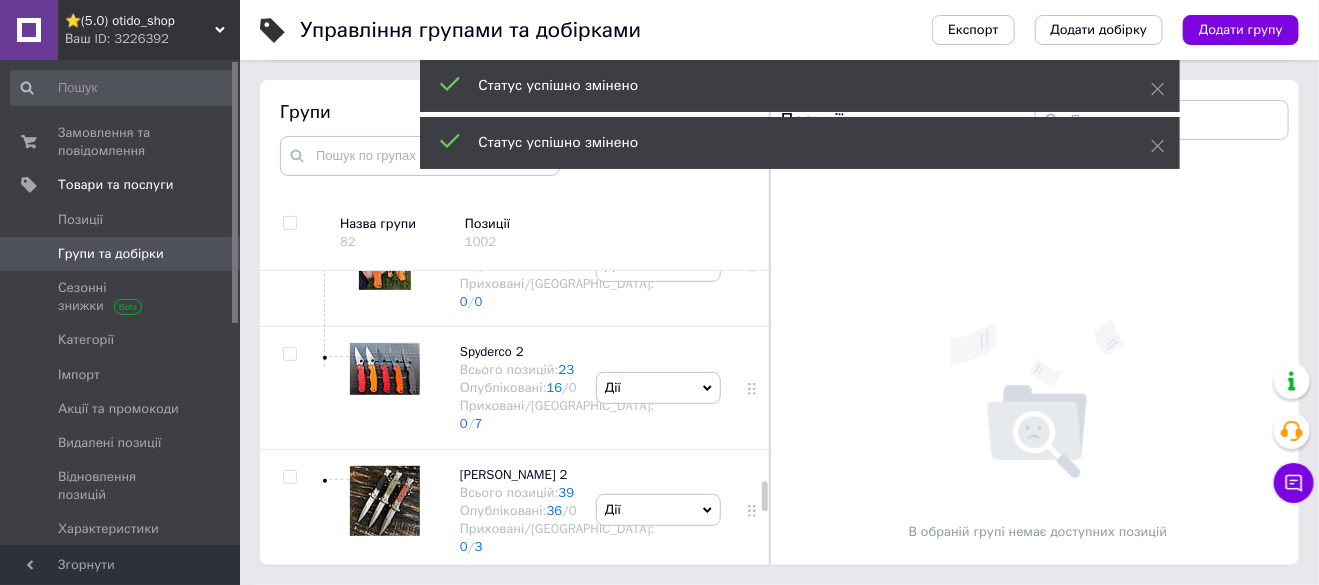 scroll, scrollTop: 3716, scrollLeft: 0, axis: vertical 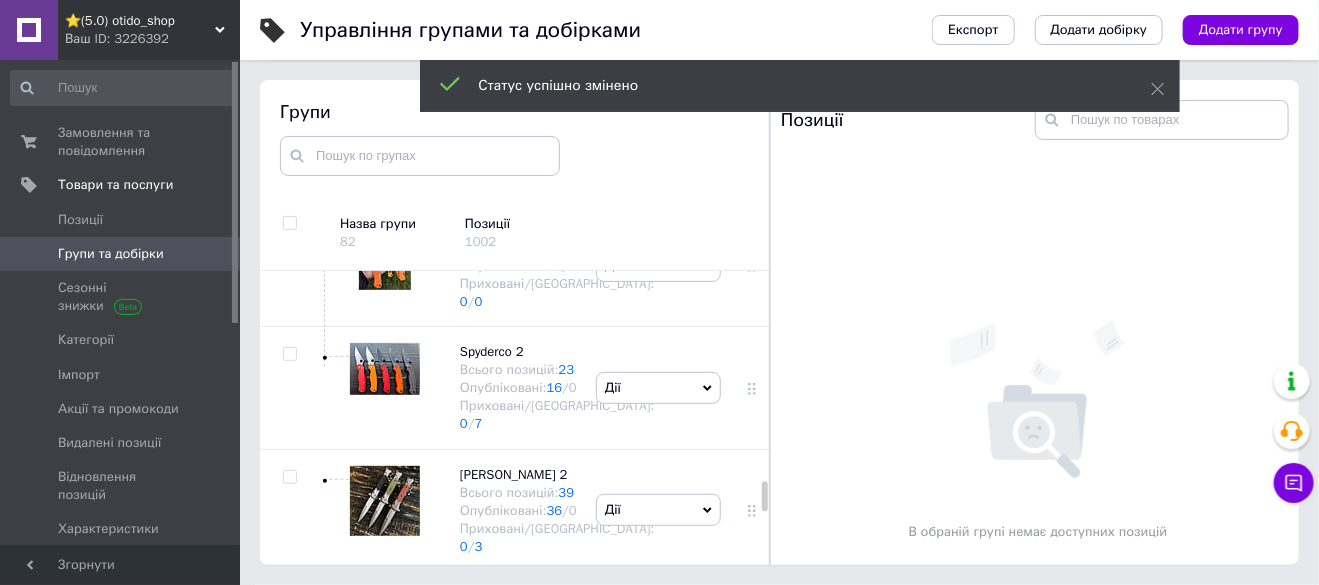 click on "Дії" at bounding box center [658, -346] 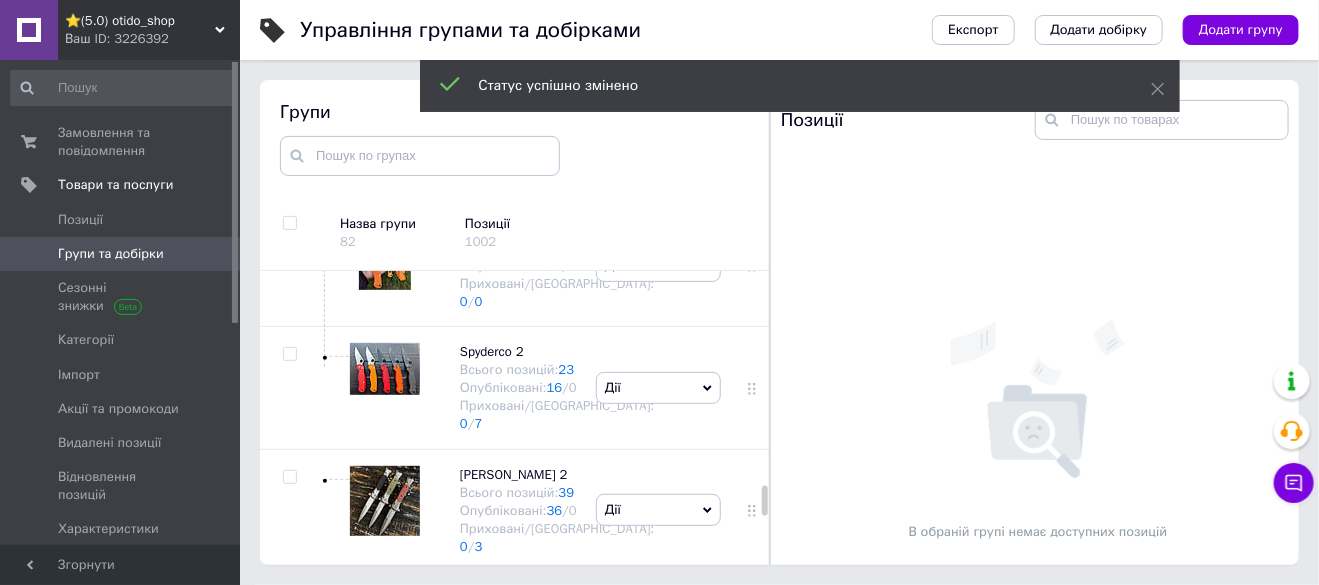 scroll, scrollTop: 3816, scrollLeft: 0, axis: vertical 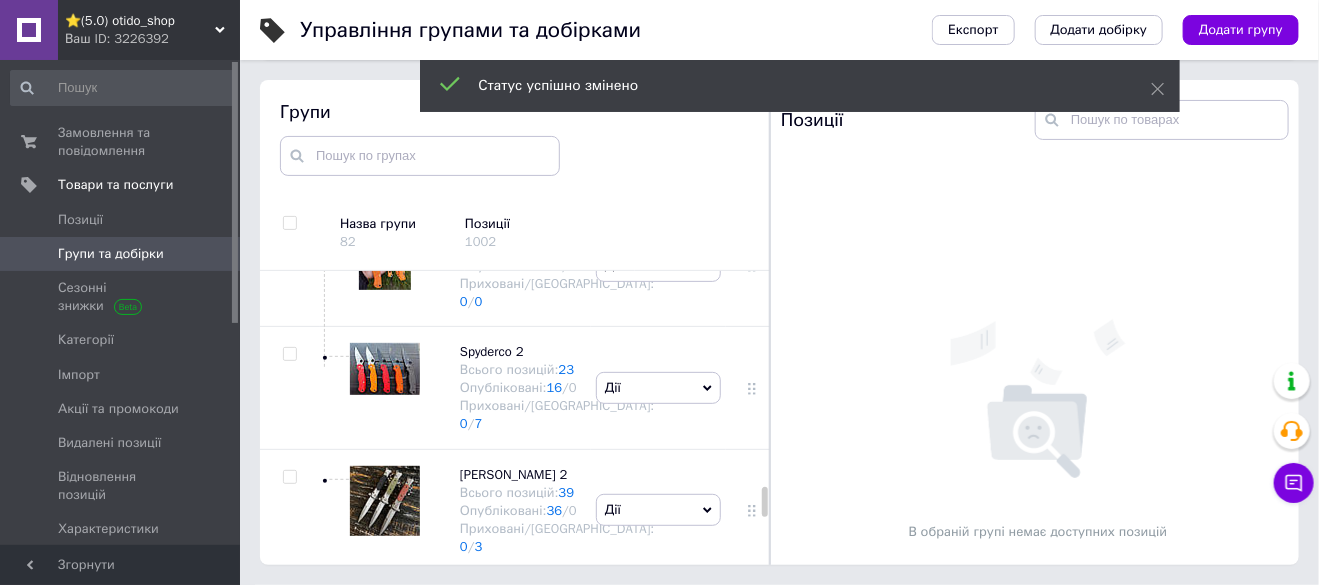 click on "Дії" at bounding box center [658, -224] 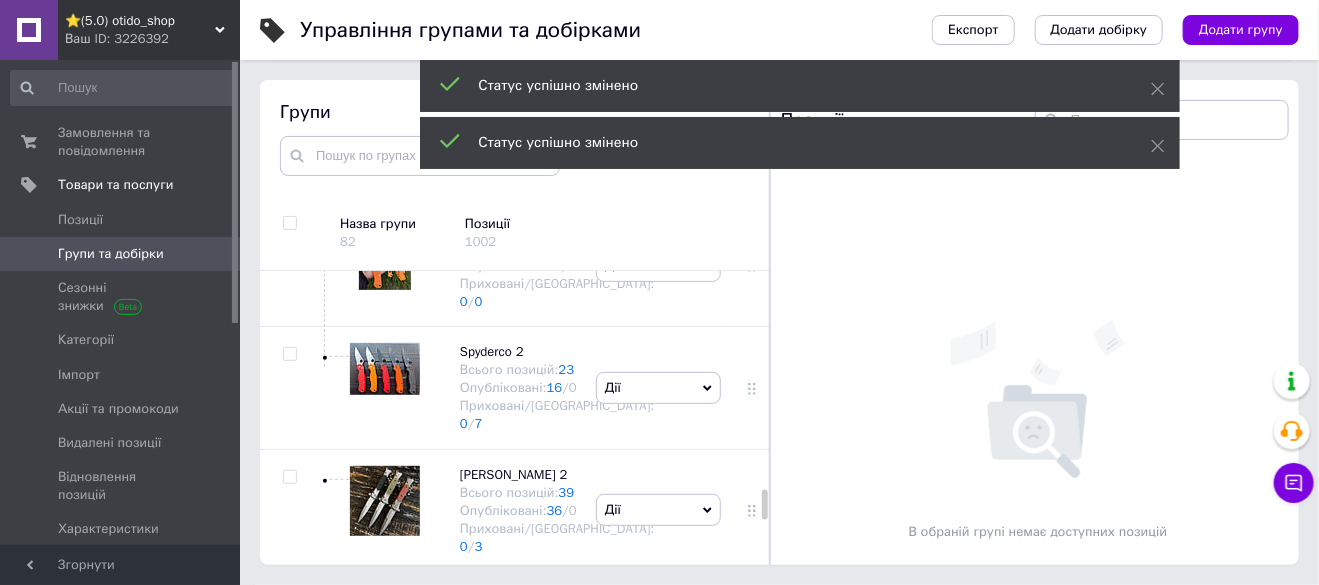 scroll, scrollTop: 3916, scrollLeft: 0, axis: vertical 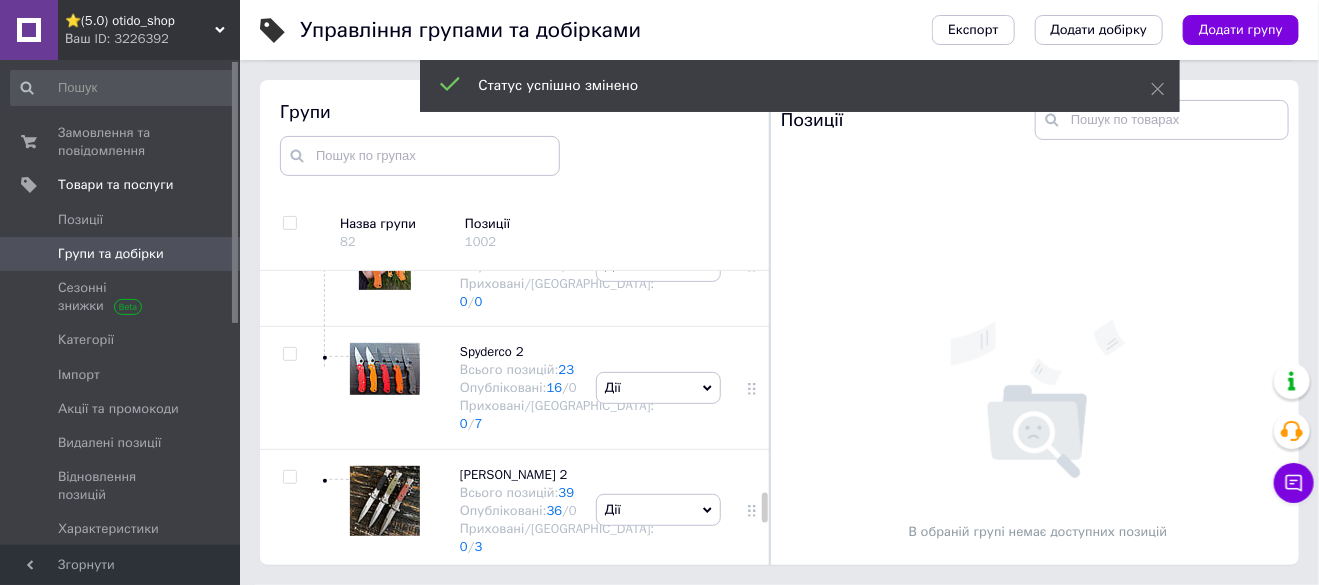 click on "Дії" at bounding box center (658, -102) 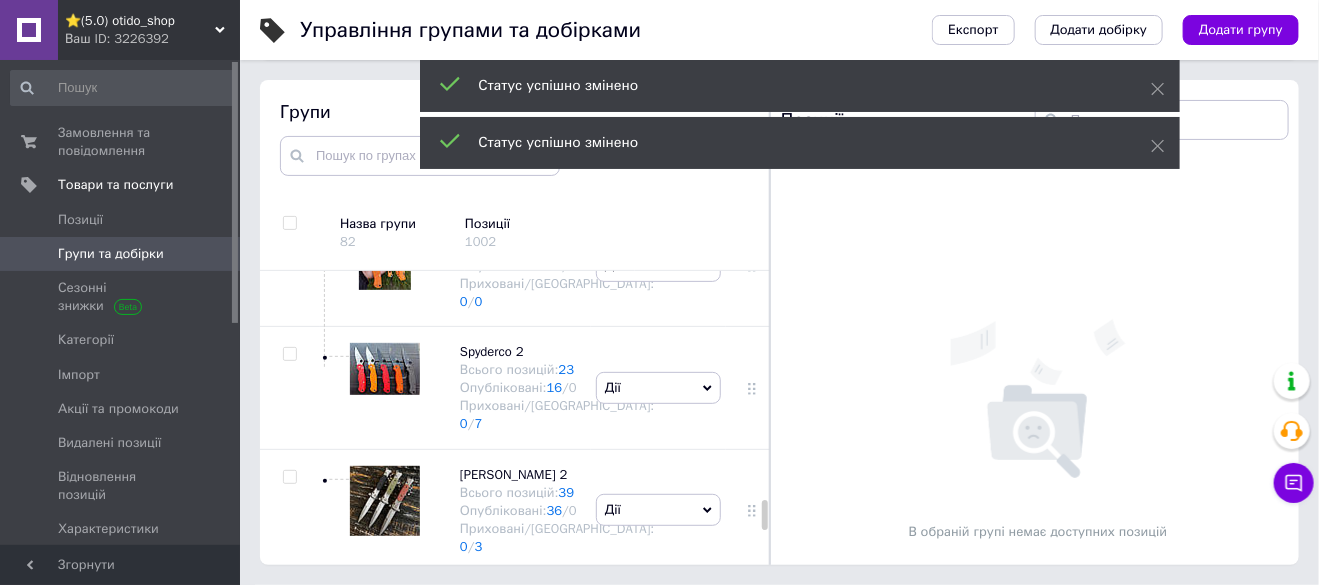 scroll, scrollTop: 4116, scrollLeft: 0, axis: vertical 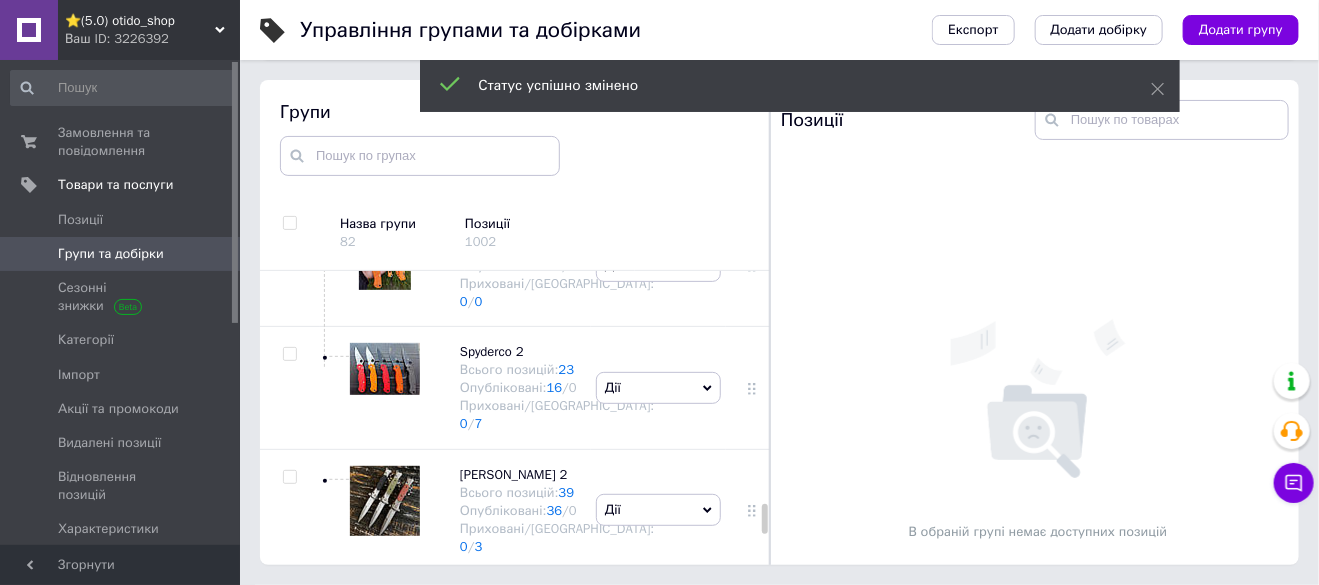 click on "Дії" at bounding box center (658, 21) 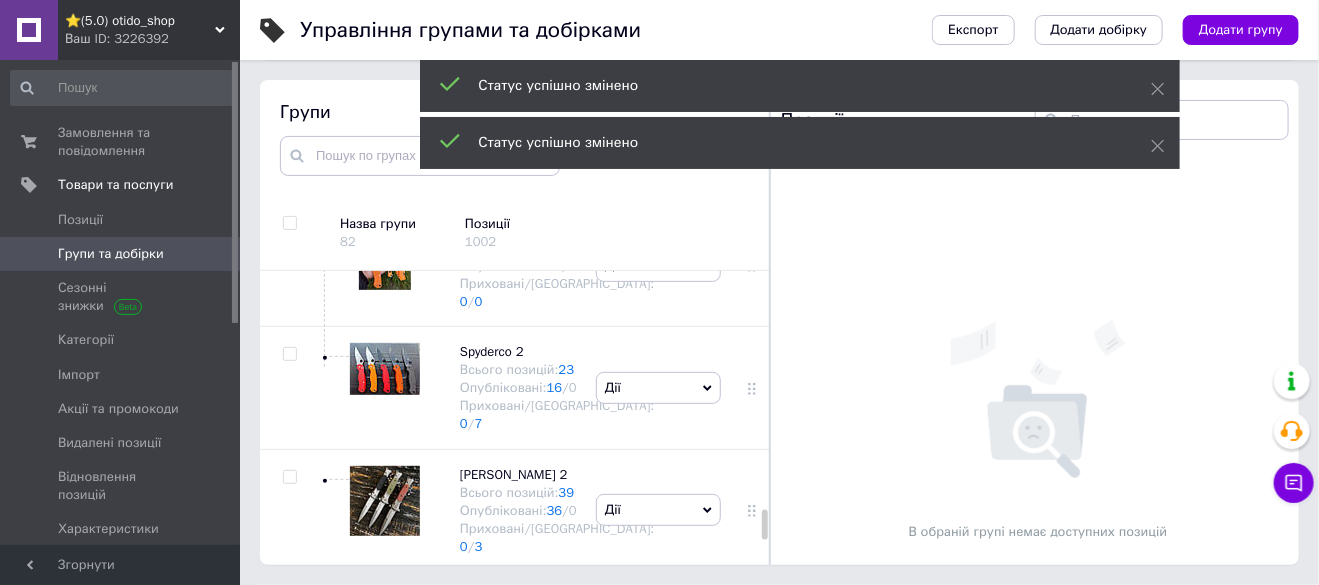 scroll, scrollTop: 4316, scrollLeft: 0, axis: vertical 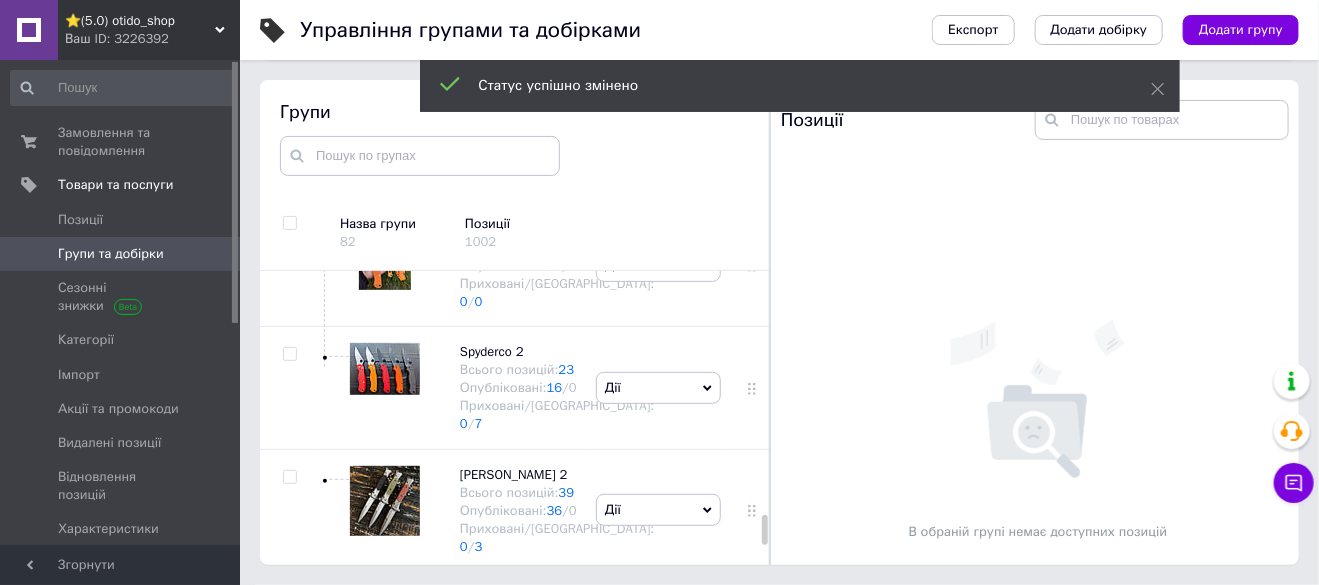click on "Дії" at bounding box center (658, 143) 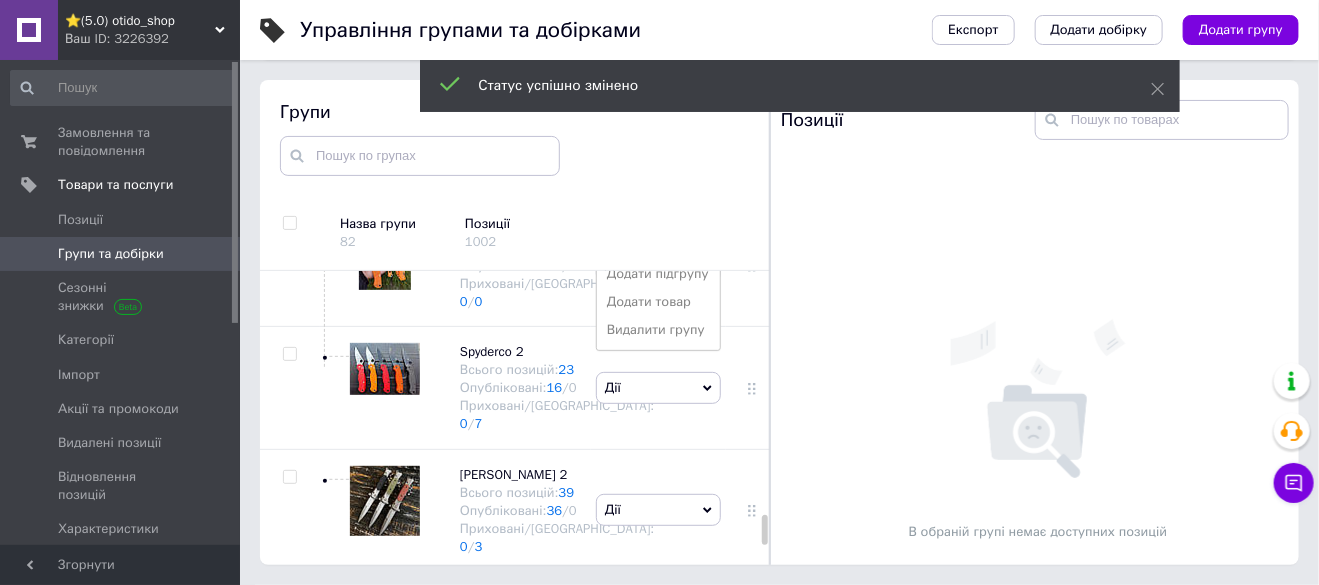 click on "Приховати групу" at bounding box center (658, 190) 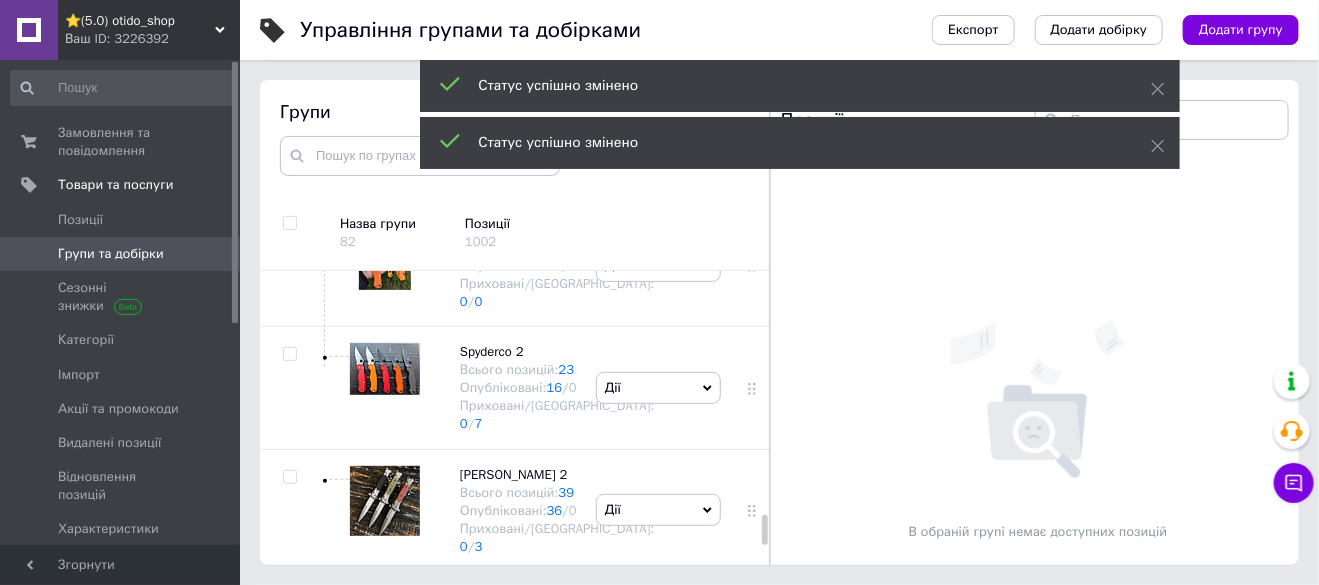 scroll, scrollTop: 4416, scrollLeft: 0, axis: vertical 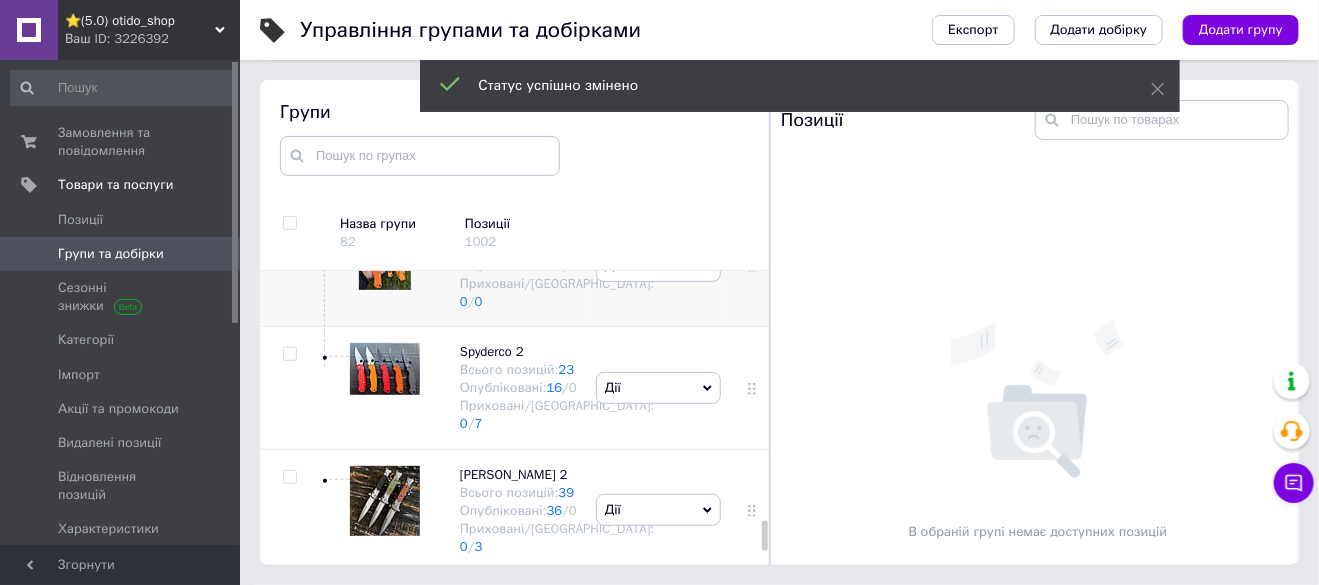 click on "Дії" at bounding box center [658, 266] 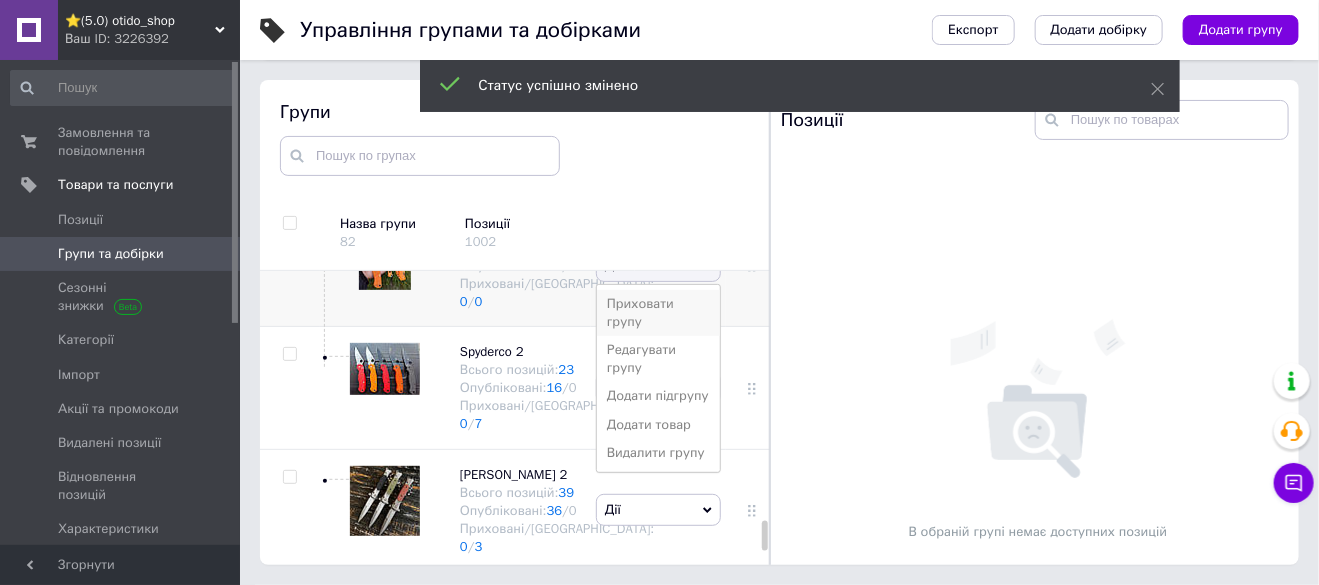 click on "Приховати групу" at bounding box center (658, 313) 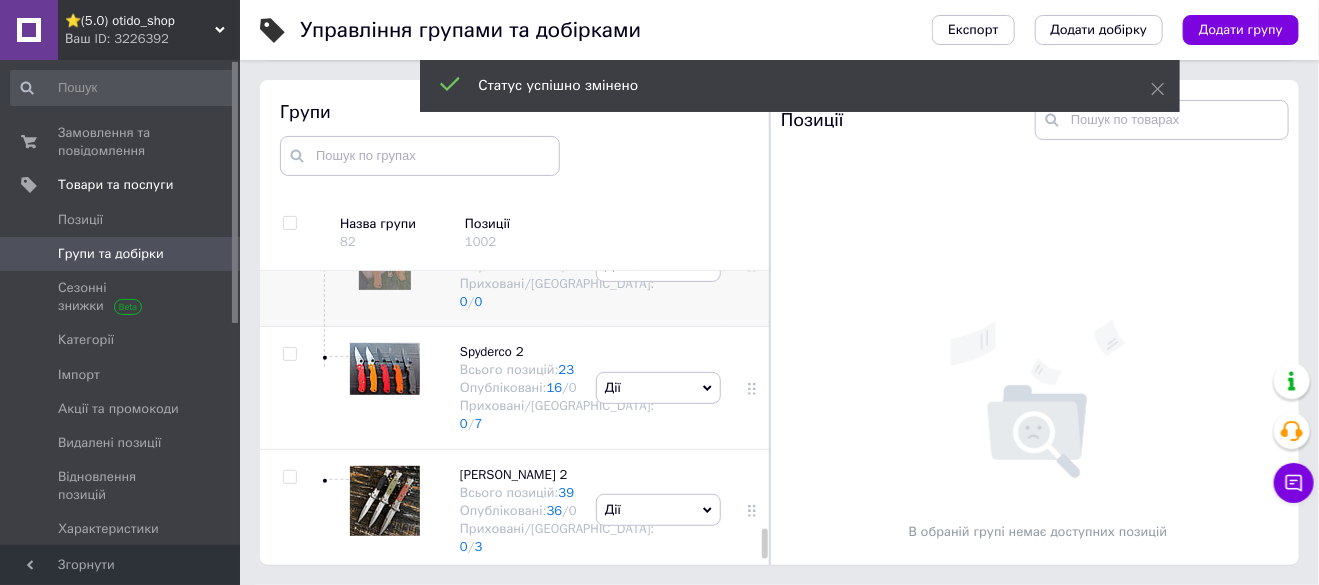 scroll, scrollTop: 4616, scrollLeft: 0, axis: vertical 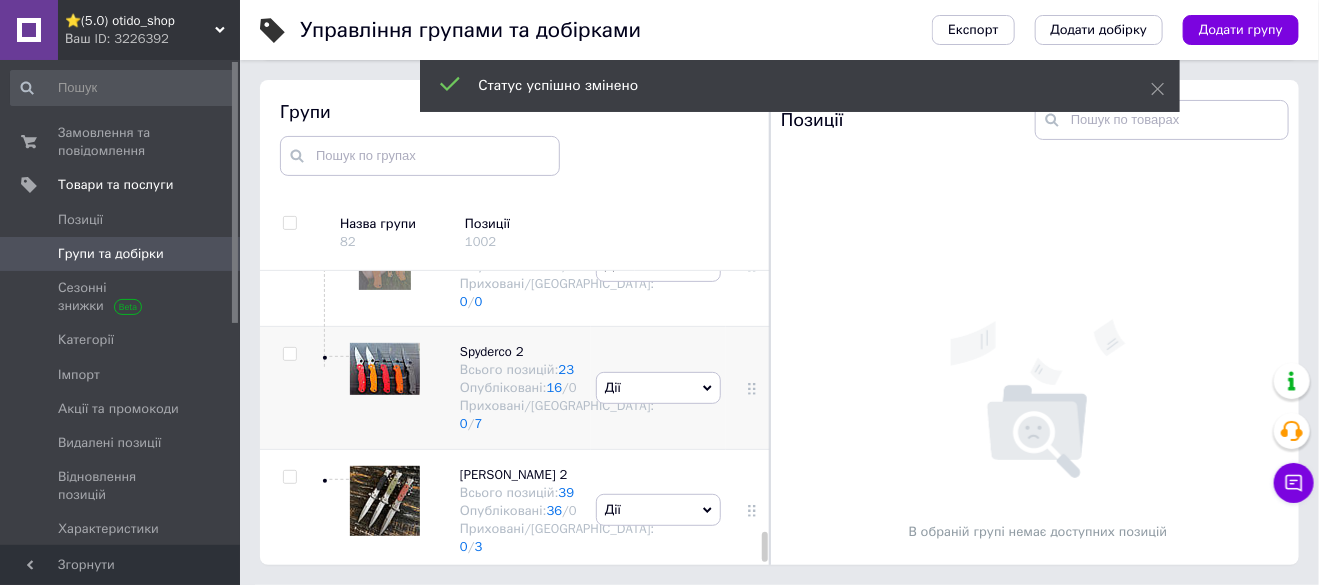 click on "Дії" at bounding box center (658, 388) 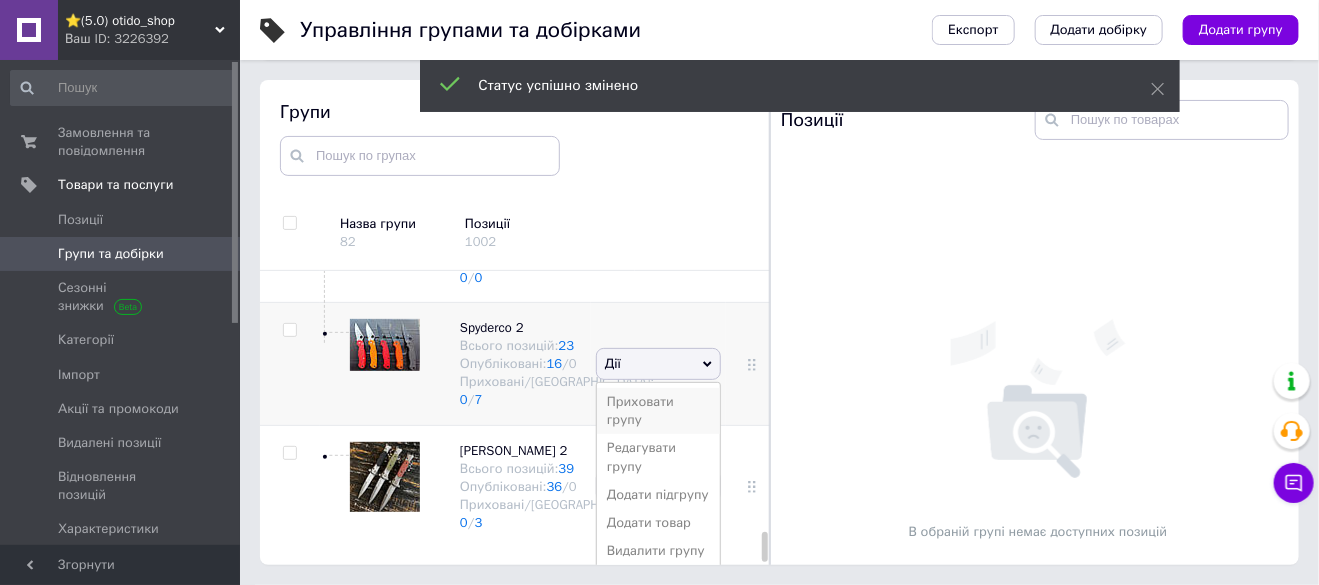 click on "Приховати групу" at bounding box center [658, 411] 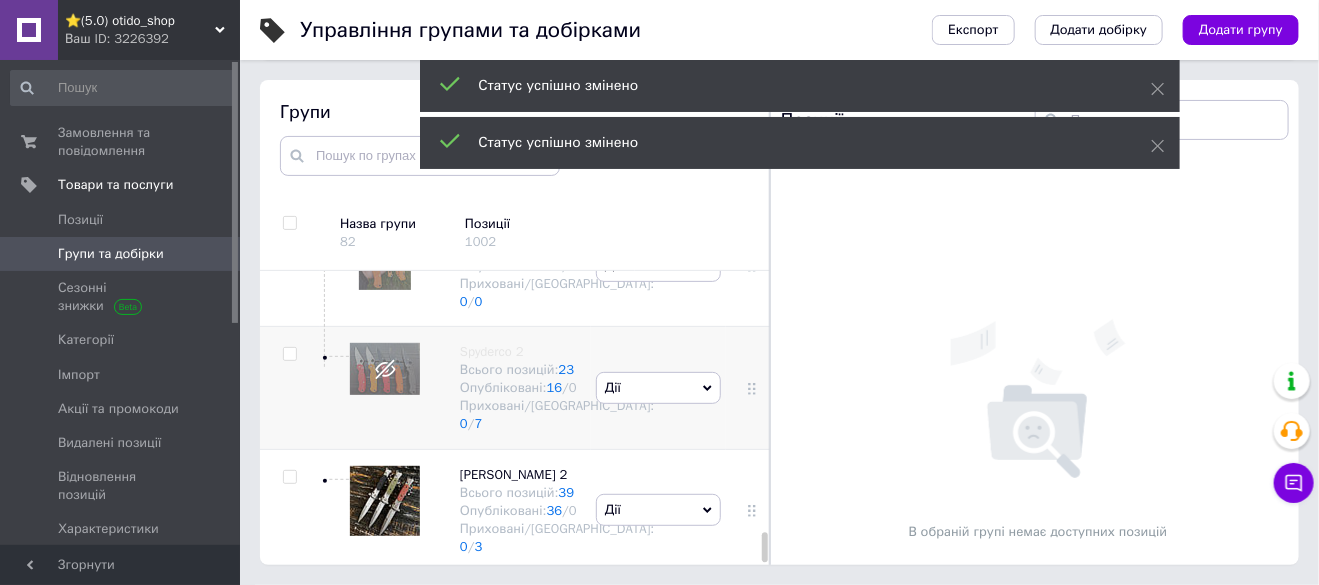 scroll, scrollTop: 4653, scrollLeft: 0, axis: vertical 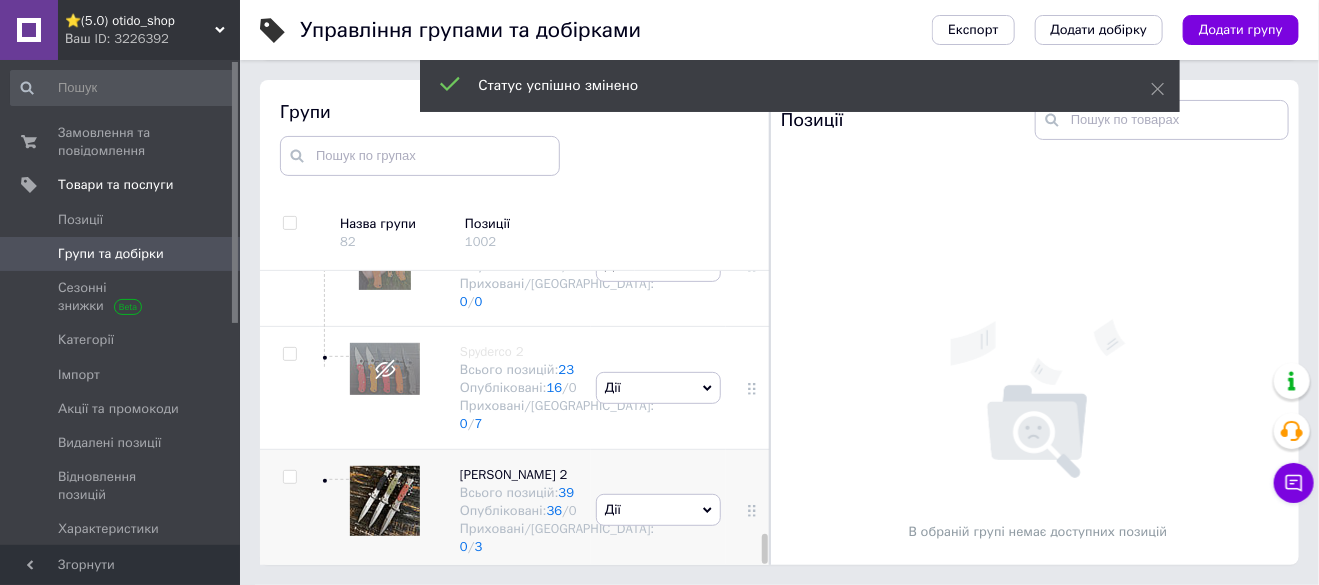 click on "Дії" at bounding box center [658, 510] 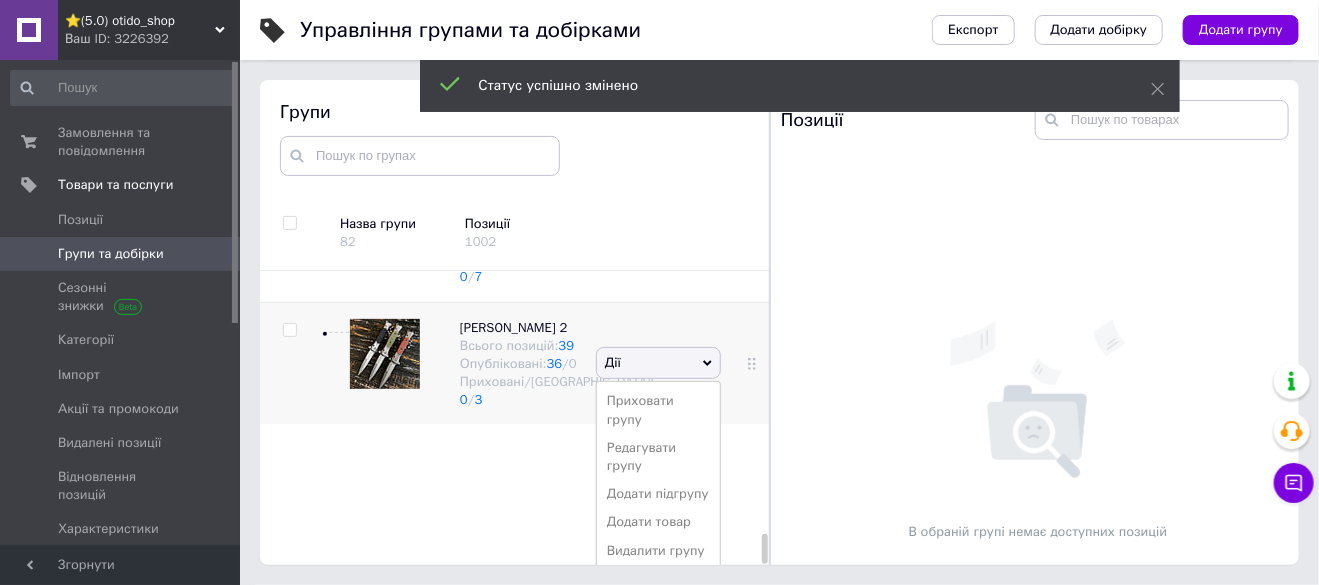 click on "Приховати групу" at bounding box center [658, 410] 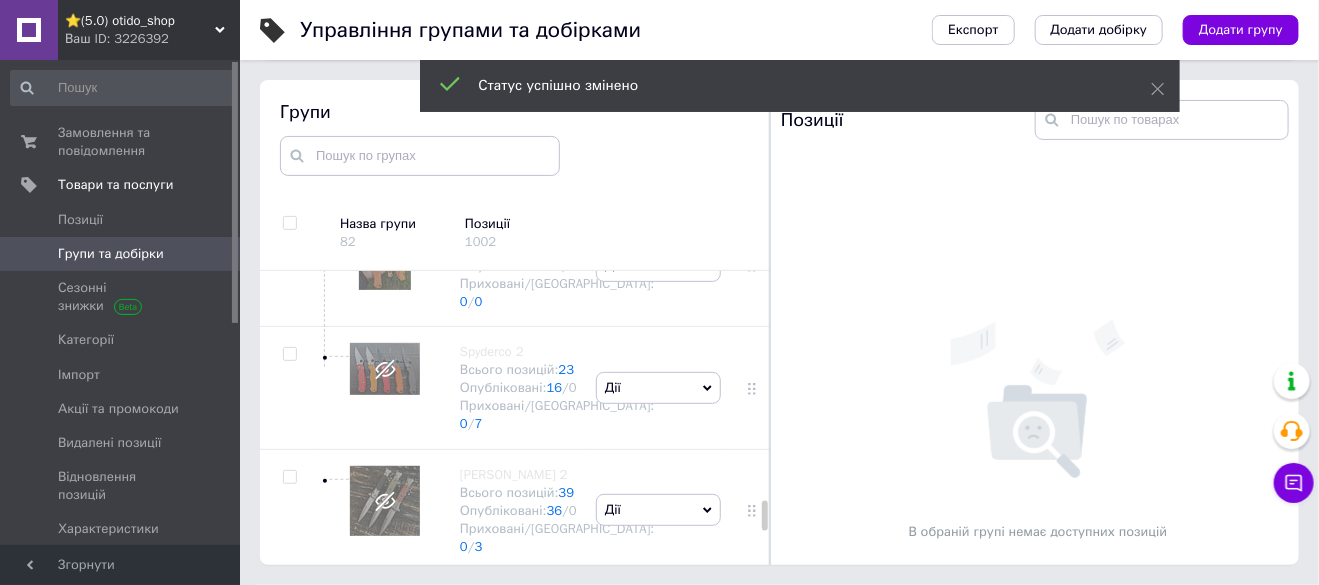 scroll, scrollTop: 3853, scrollLeft: 0, axis: vertical 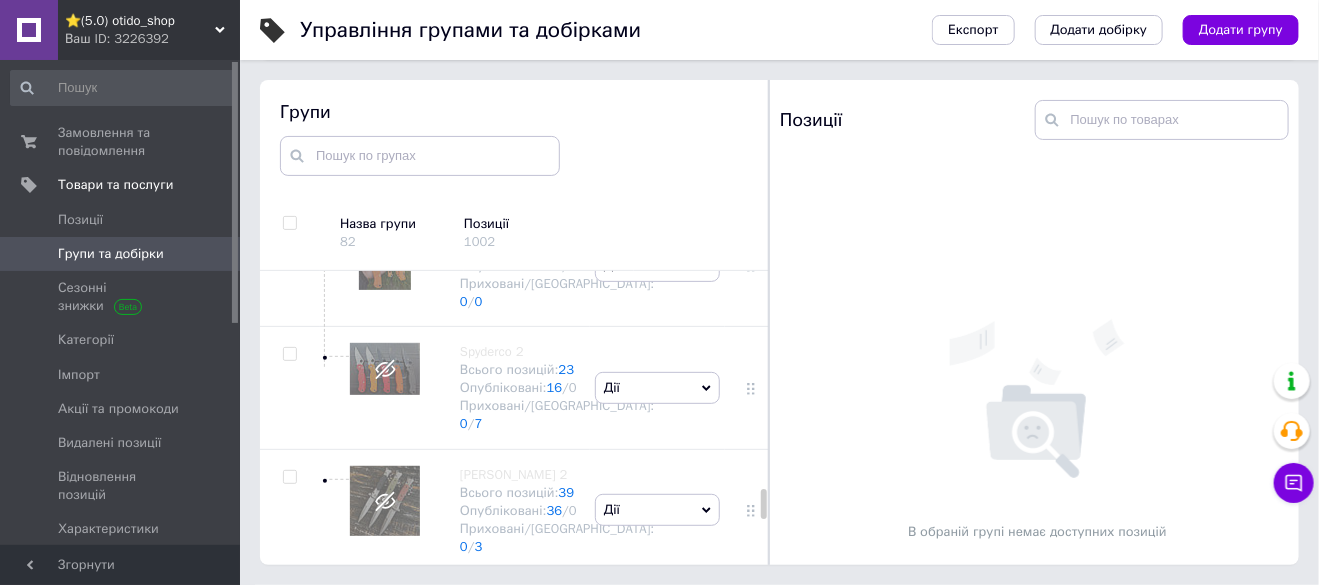 click at bounding box center (768, 322) 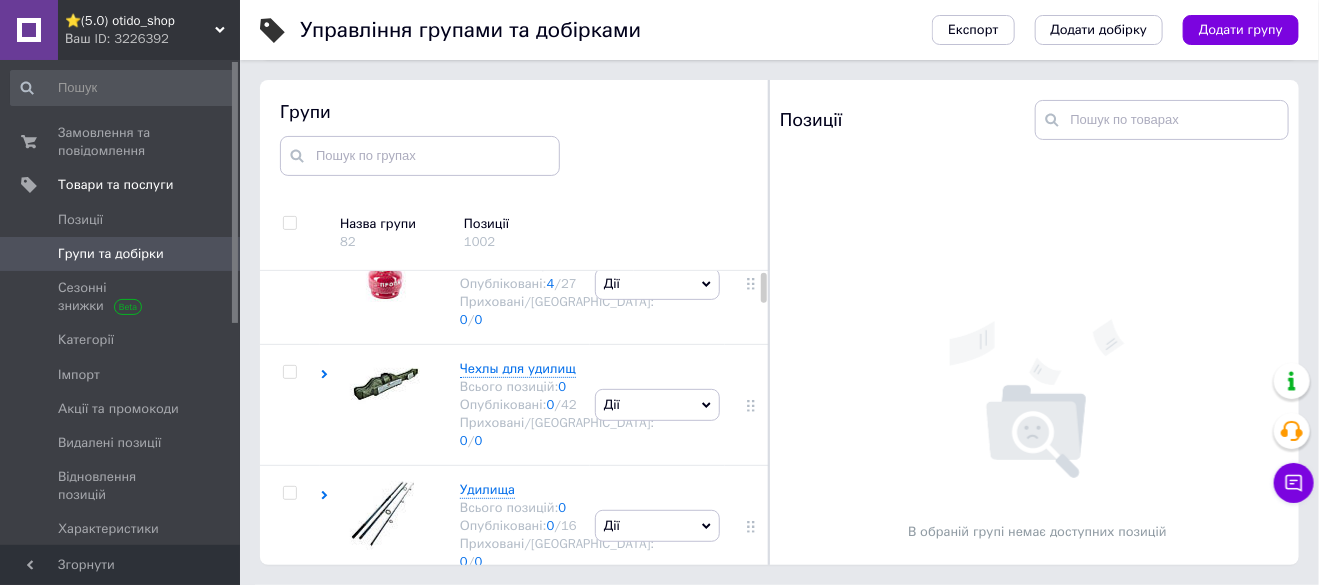 scroll, scrollTop: 0, scrollLeft: 0, axis: both 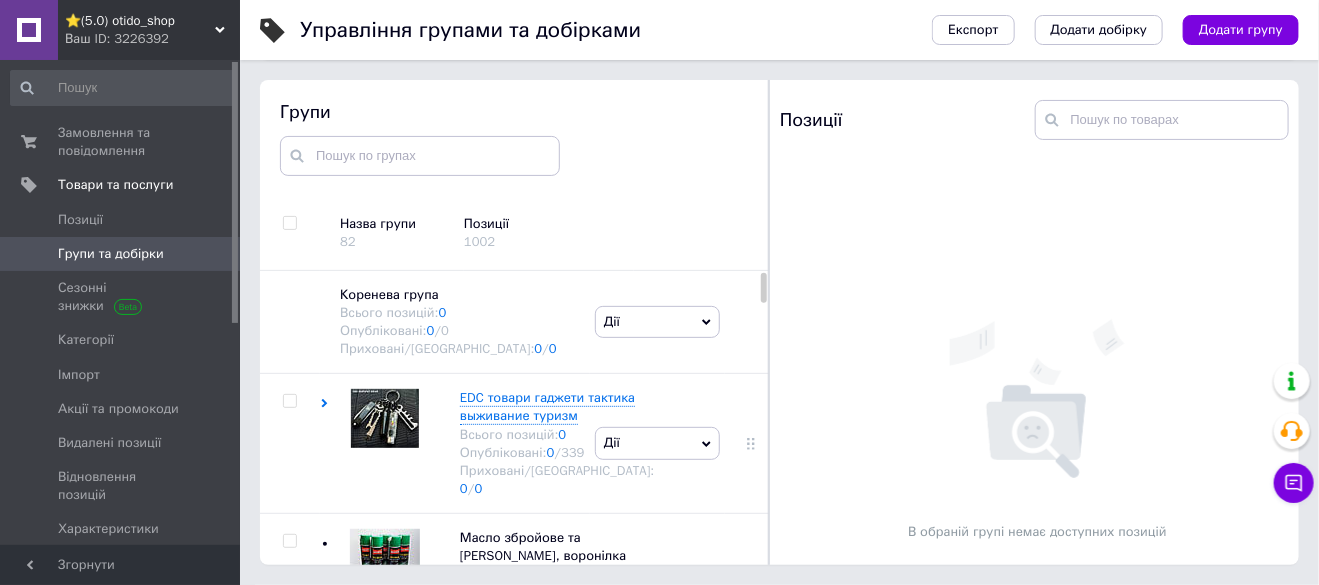 drag, startPoint x: 762, startPoint y: 510, endPoint x: 780, endPoint y: 274, distance: 236.68544 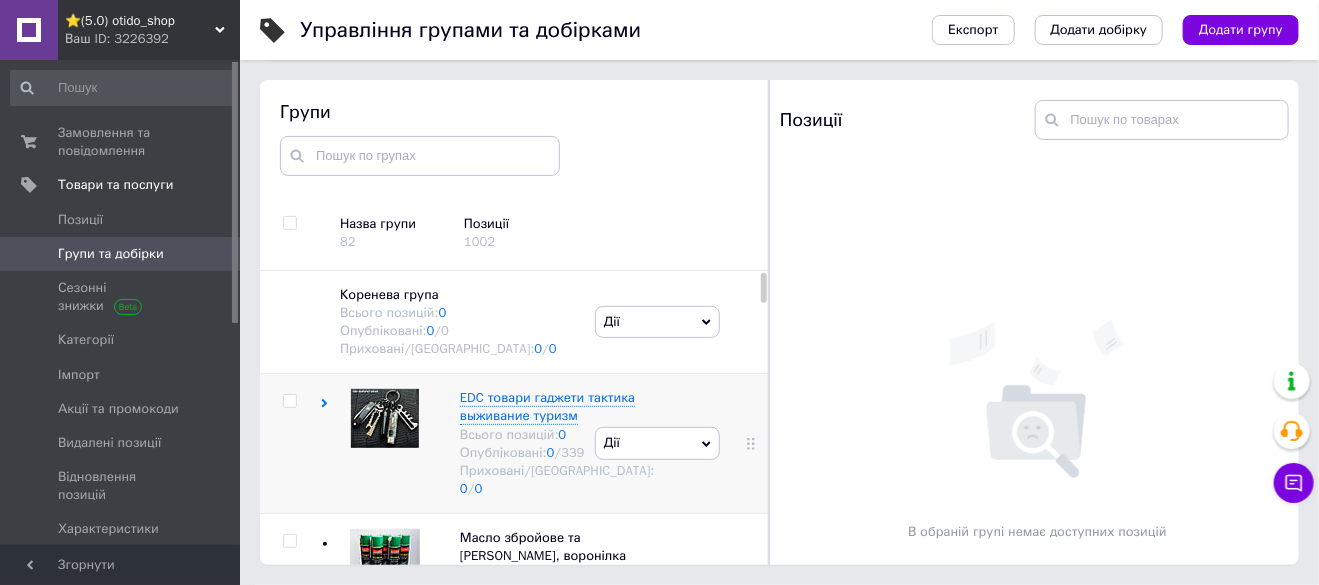 click on "Дії" at bounding box center (657, 443) 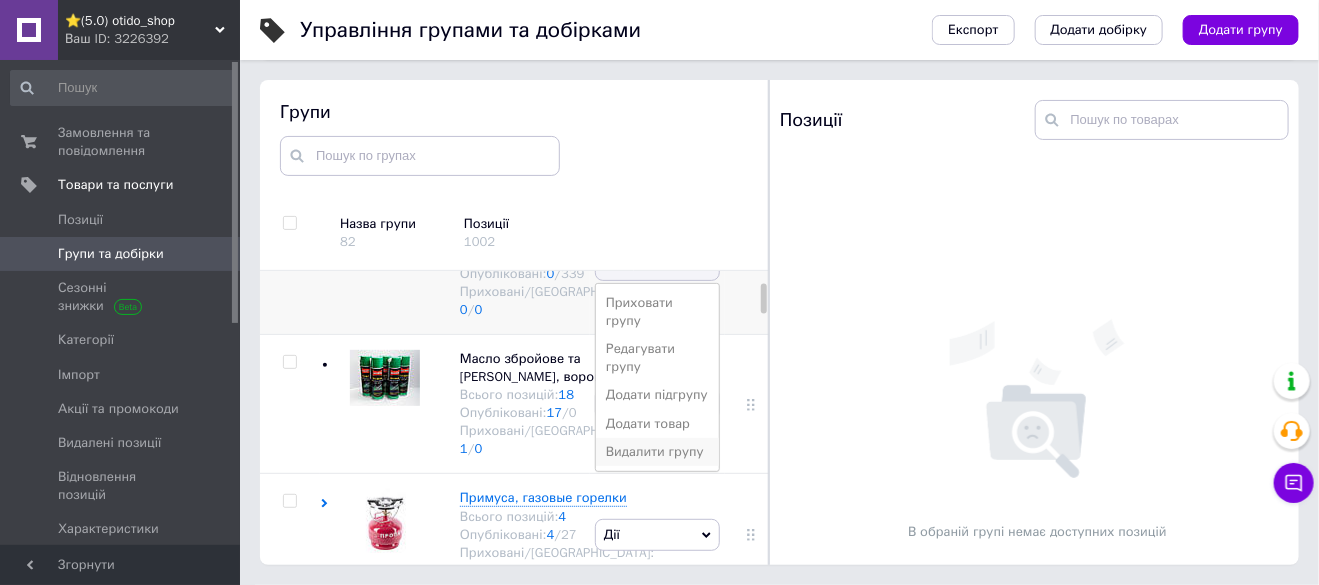 scroll, scrollTop: 199, scrollLeft: 0, axis: vertical 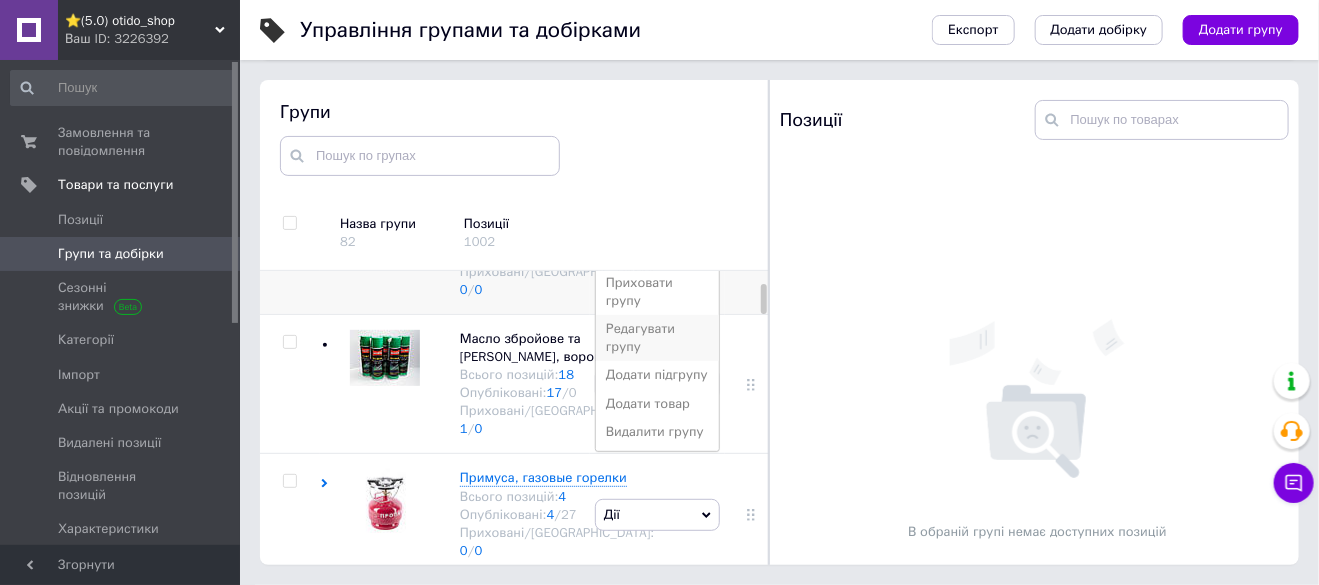 click on "Редагувати групу" at bounding box center [657, 338] 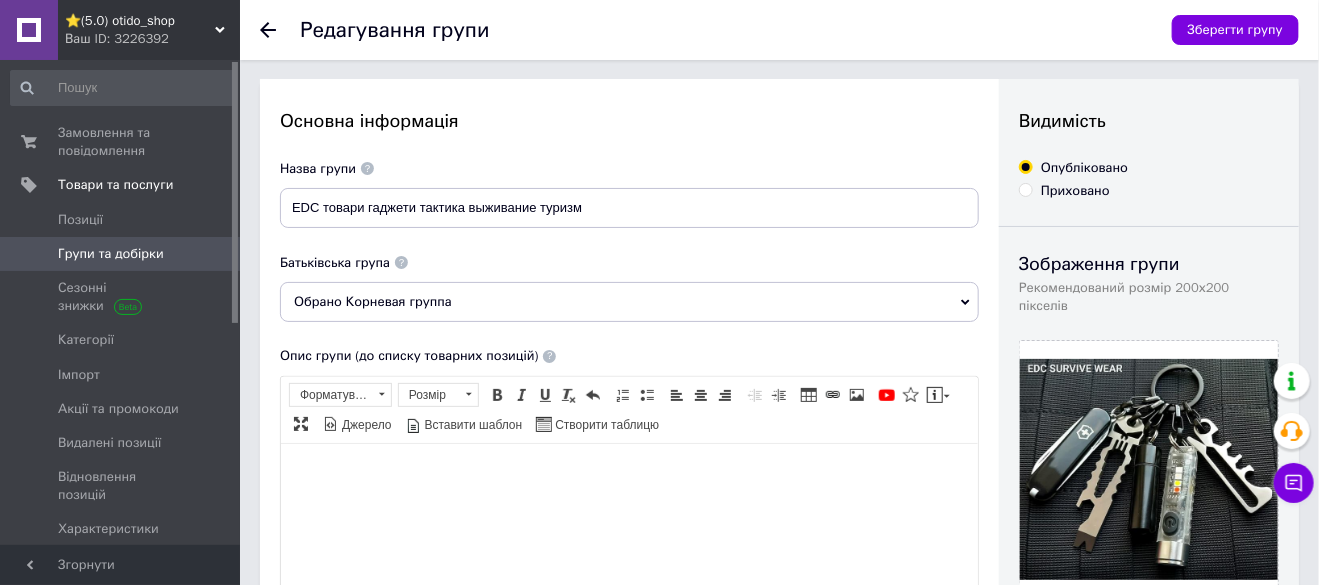scroll, scrollTop: 99, scrollLeft: 0, axis: vertical 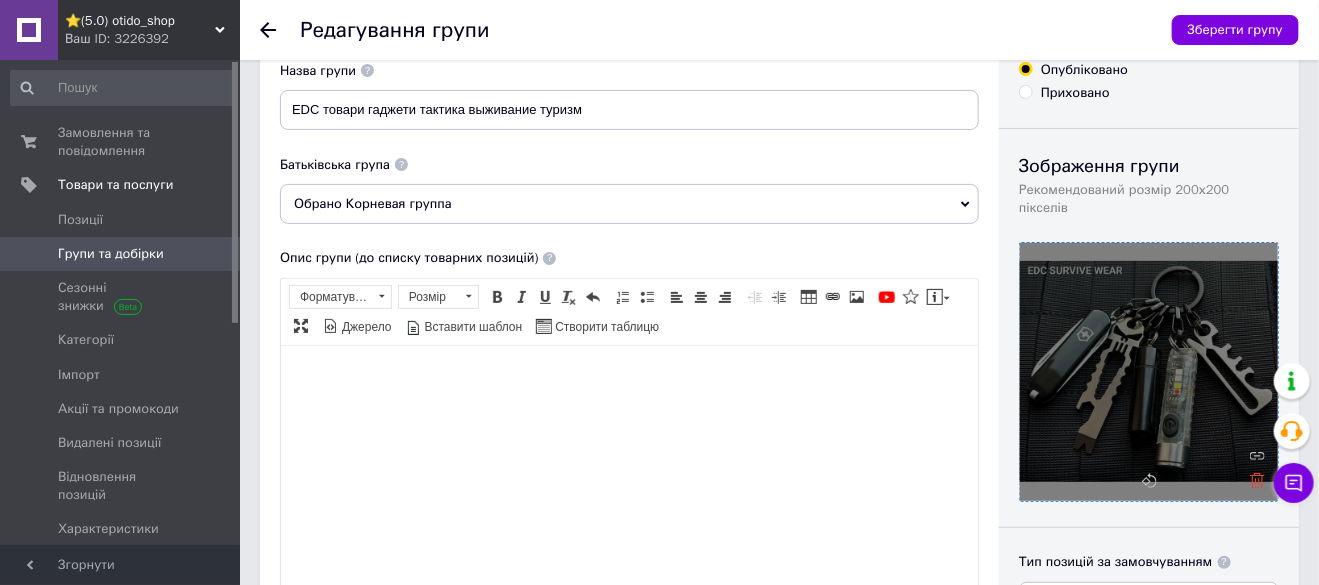 click 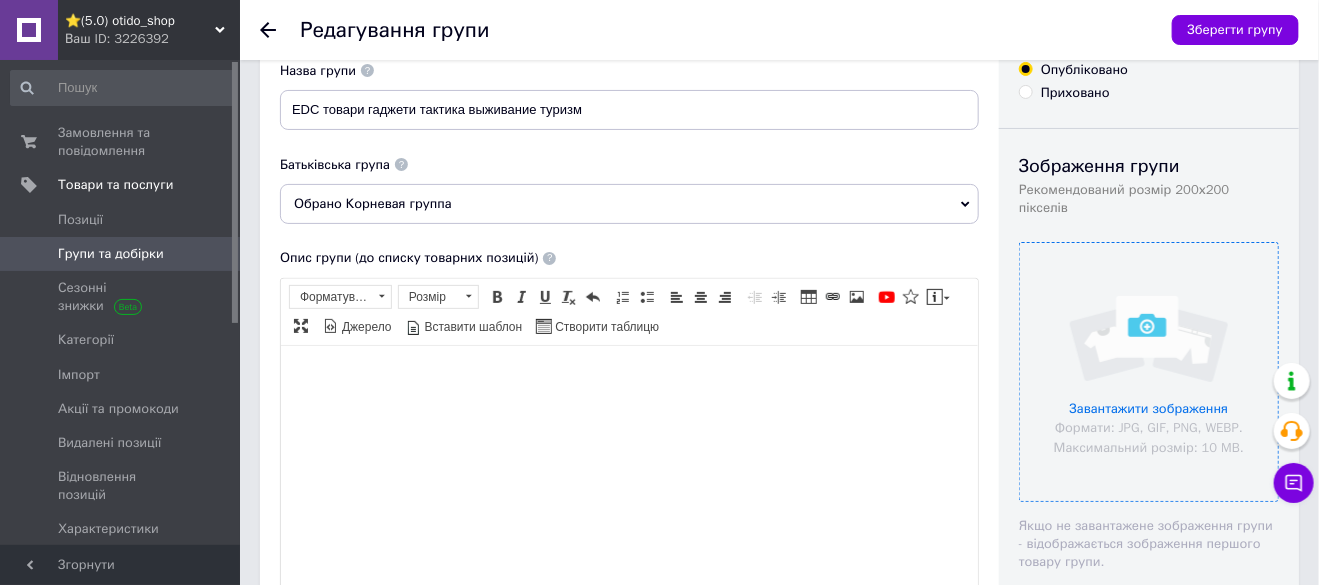 click at bounding box center (1149, 372) 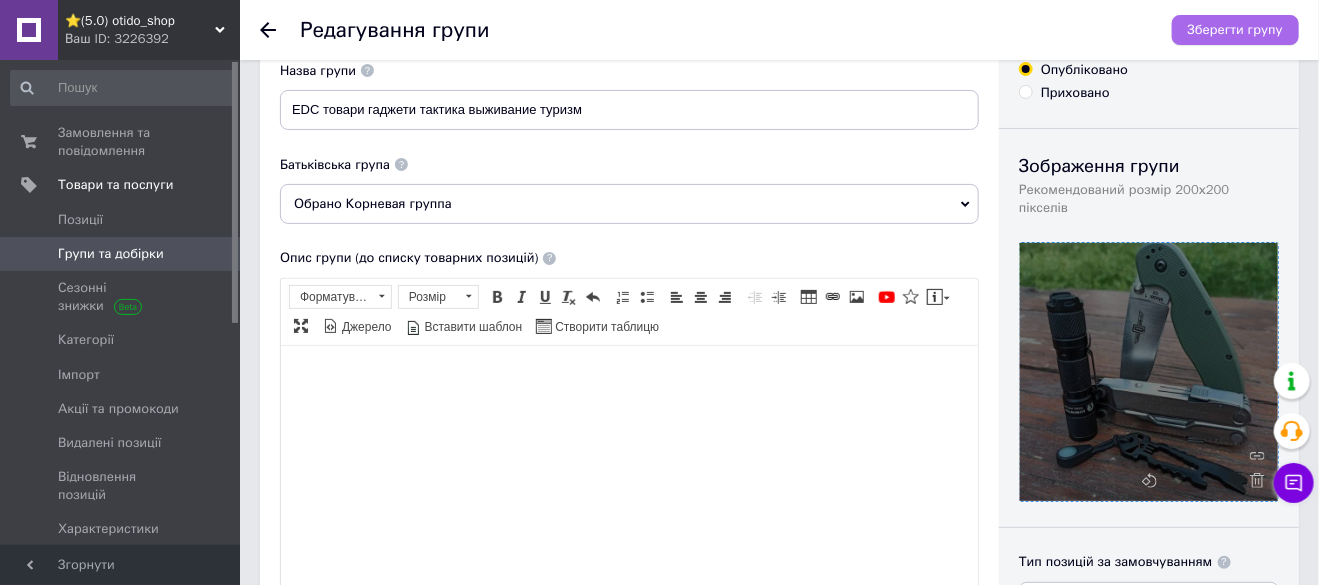 click on "Зберегти групу" at bounding box center (1235, 30) 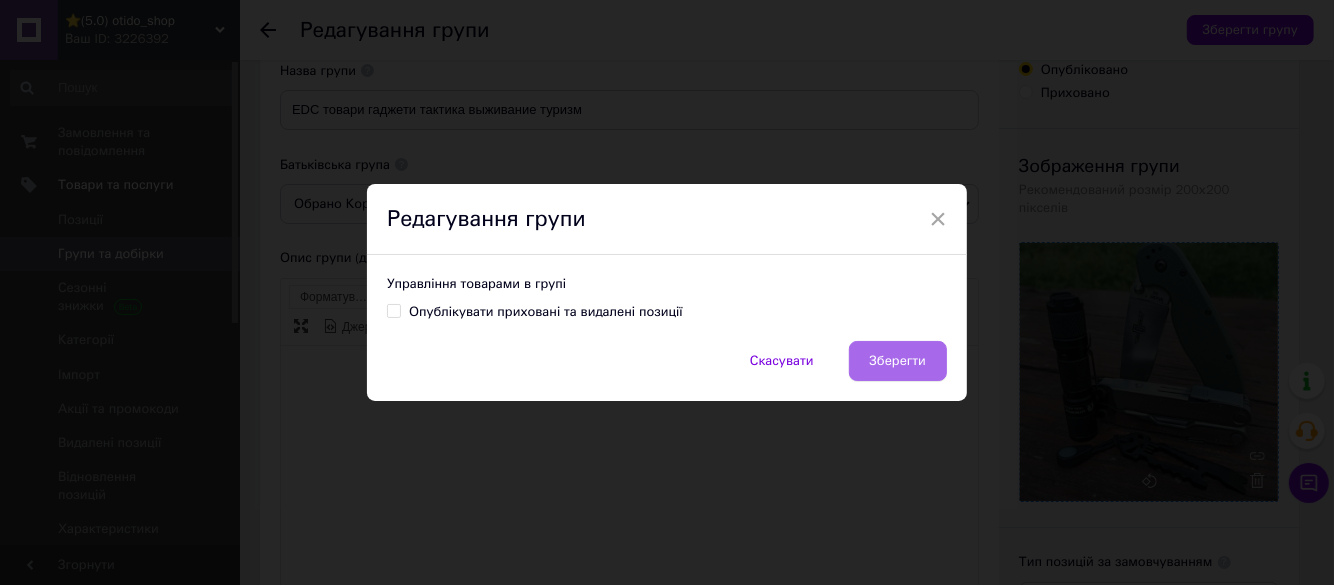 click on "Зберегти" at bounding box center (898, 361) 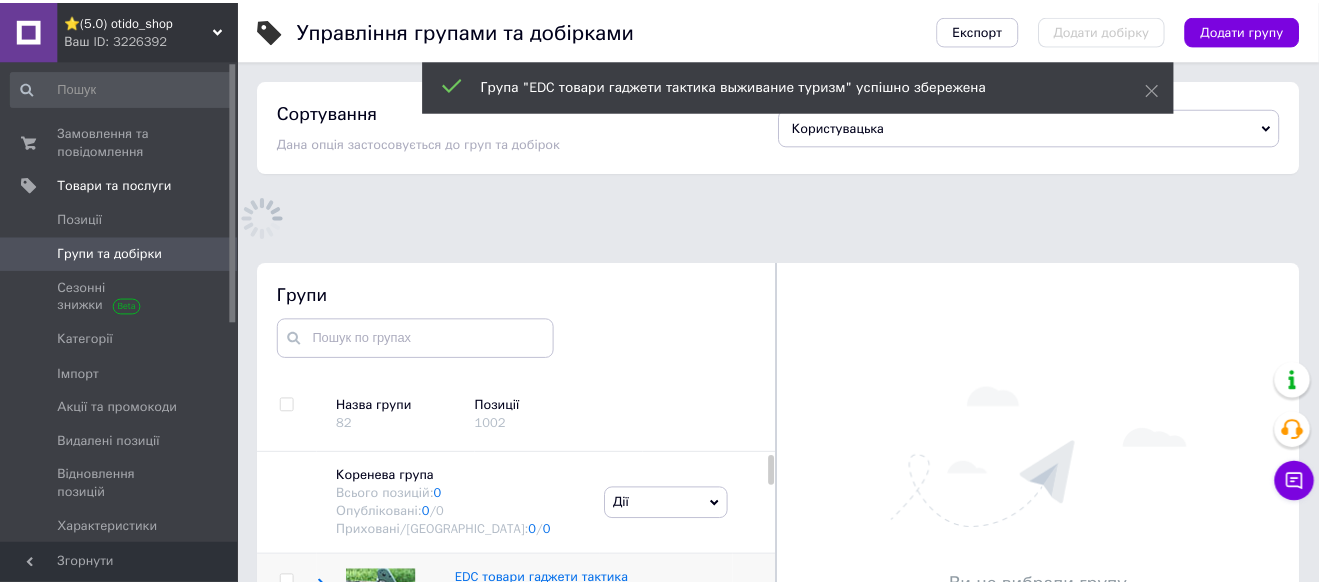 scroll, scrollTop: 123, scrollLeft: 0, axis: vertical 